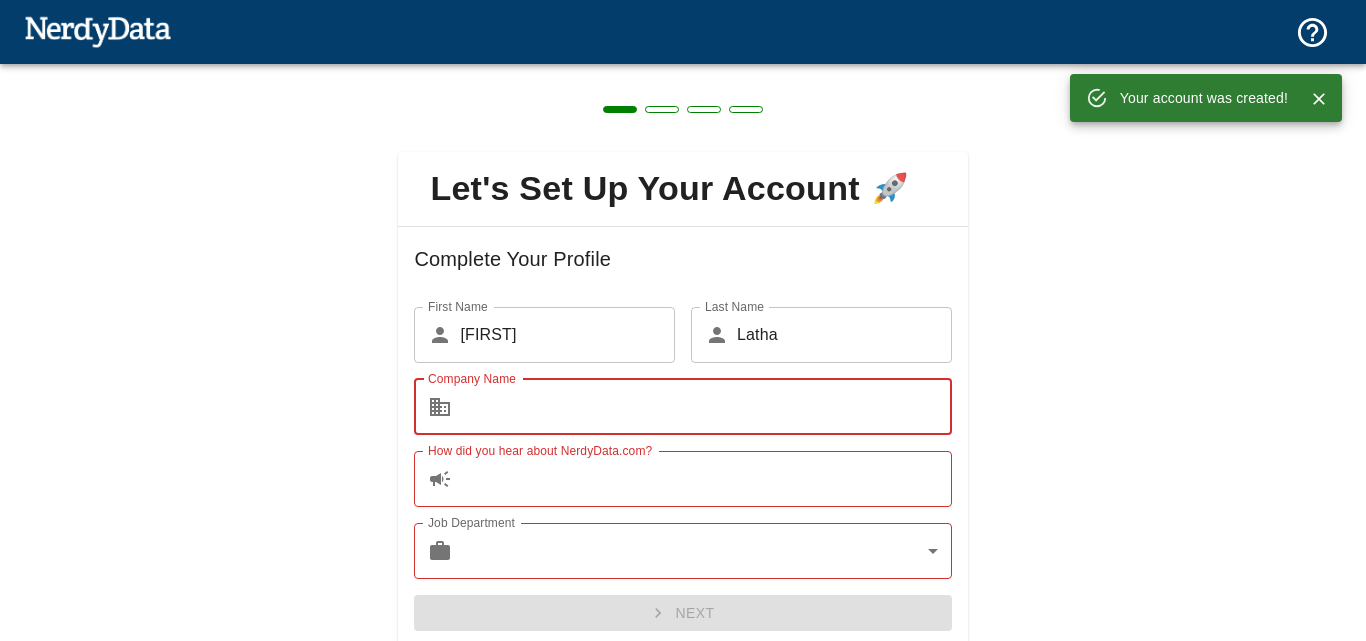 scroll, scrollTop: 0, scrollLeft: 0, axis: both 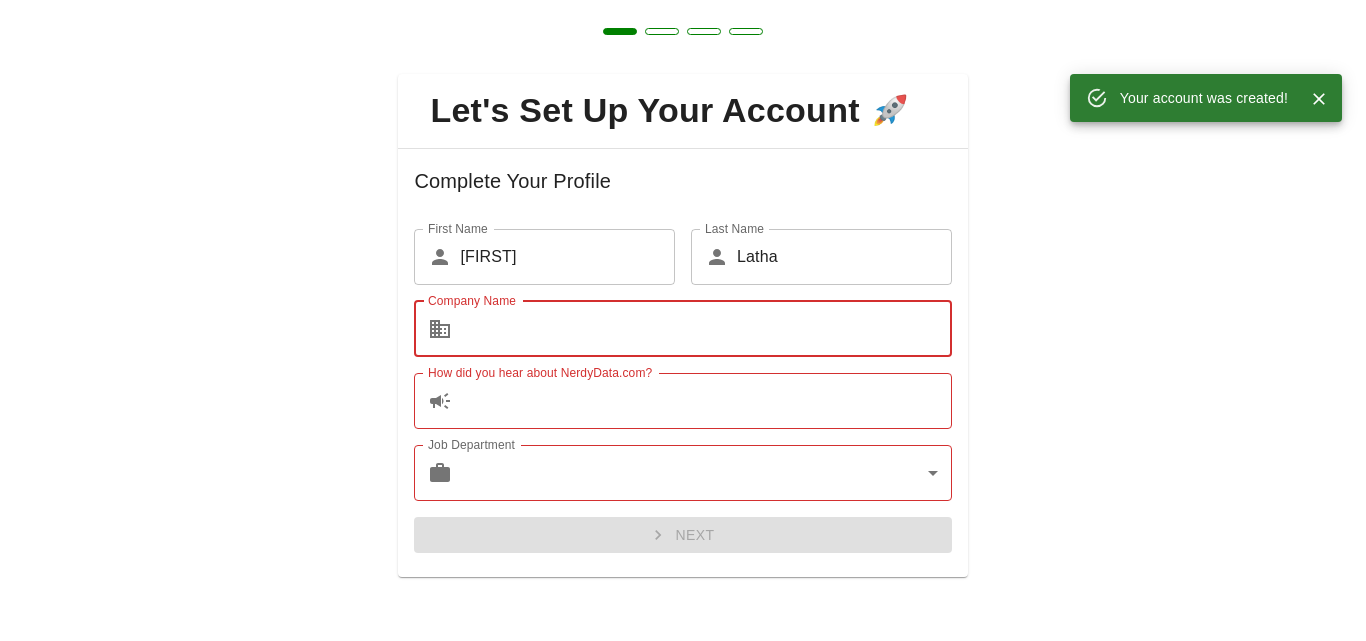 type on "[COMPANY_NAME]," 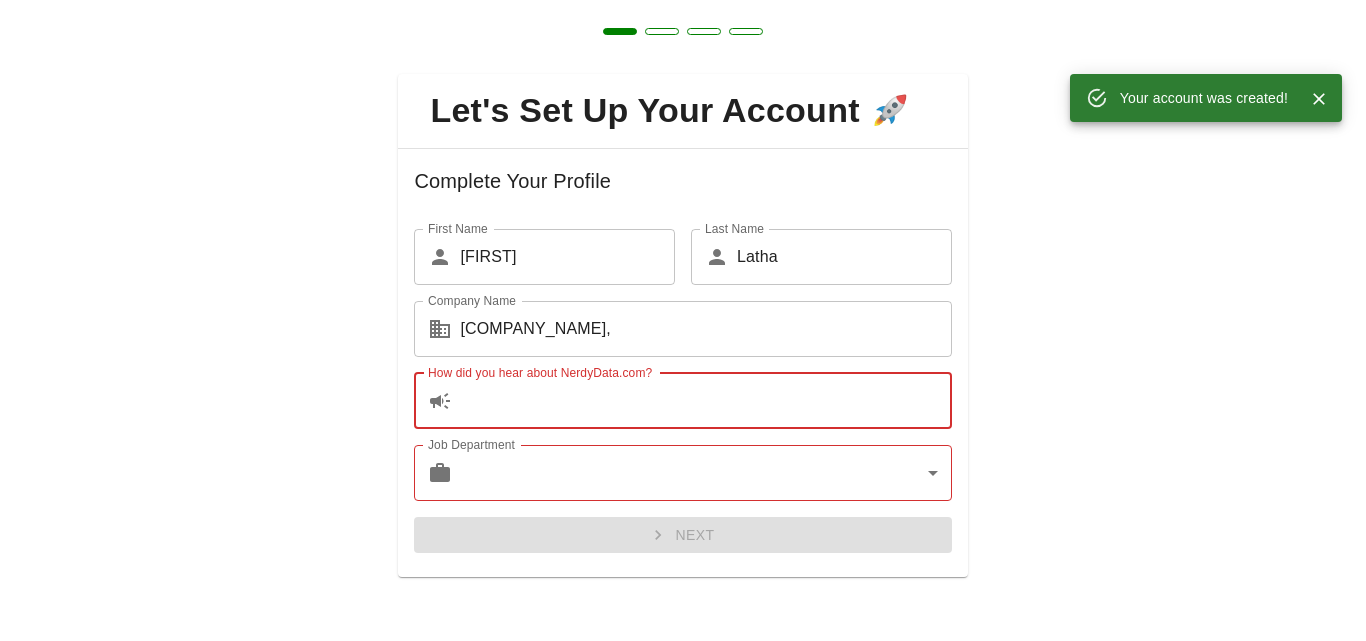 click on "How did you hear about NerdyData.com?" at bounding box center (705, 401) 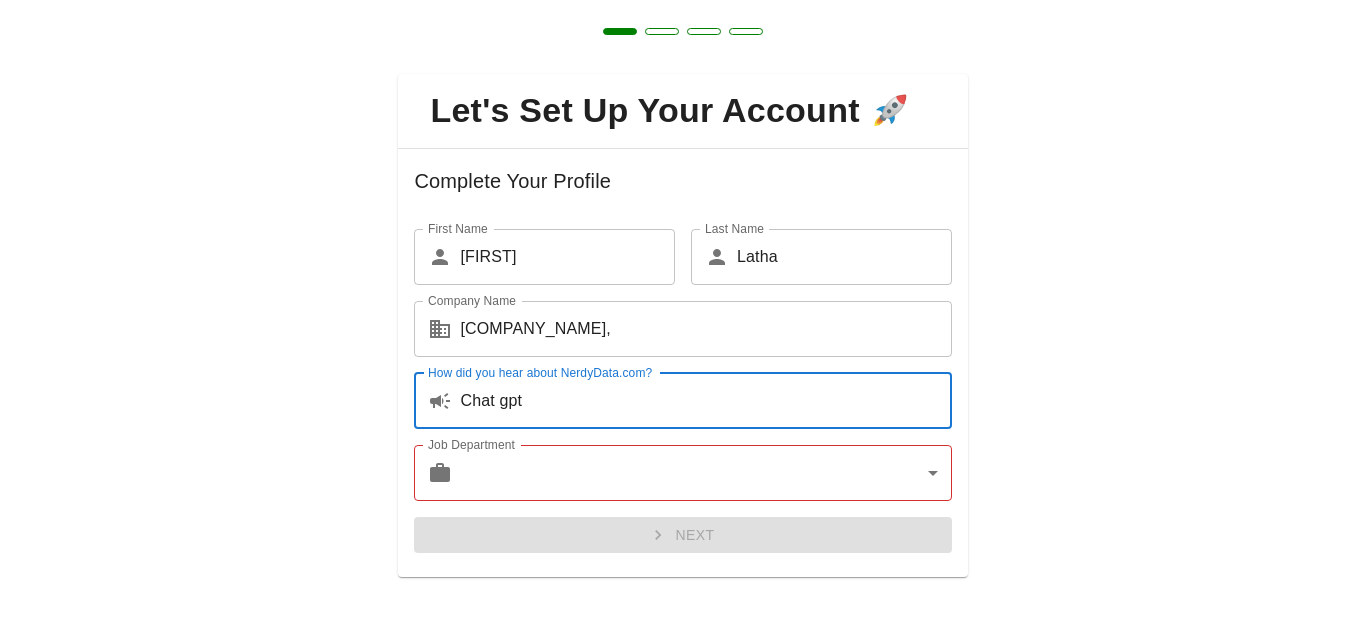 type on "Chat gpt" 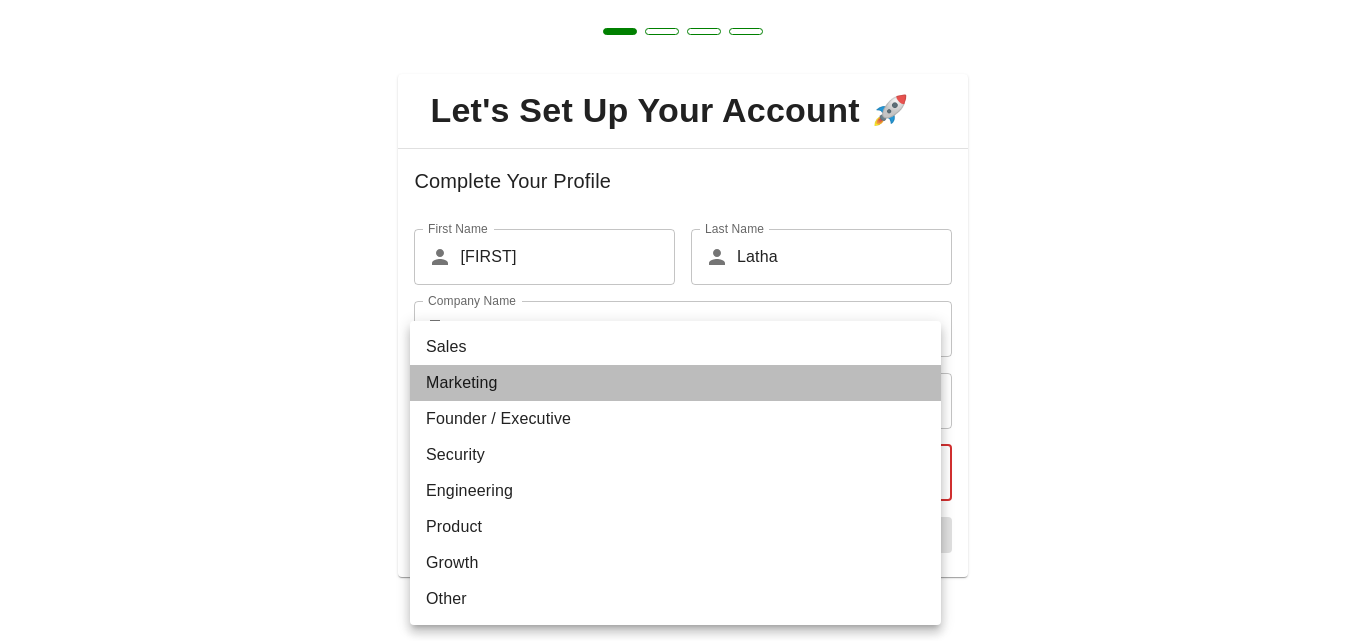 click on "Marketing" at bounding box center [675, 383] 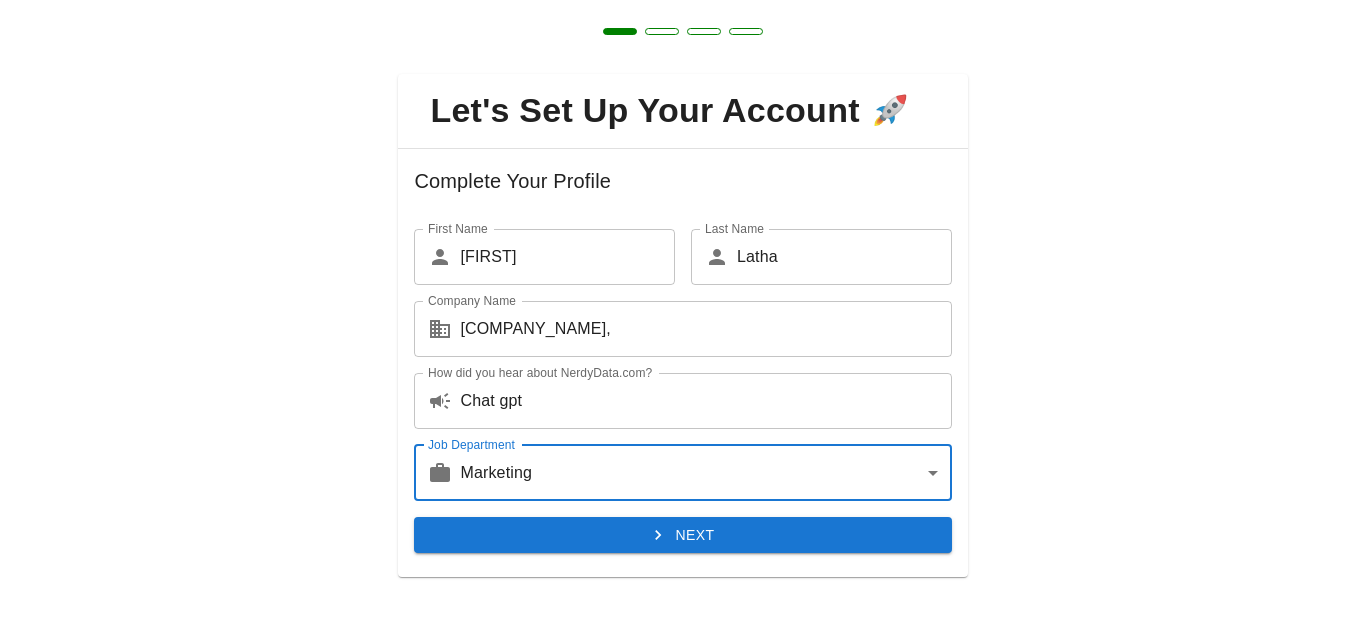 click 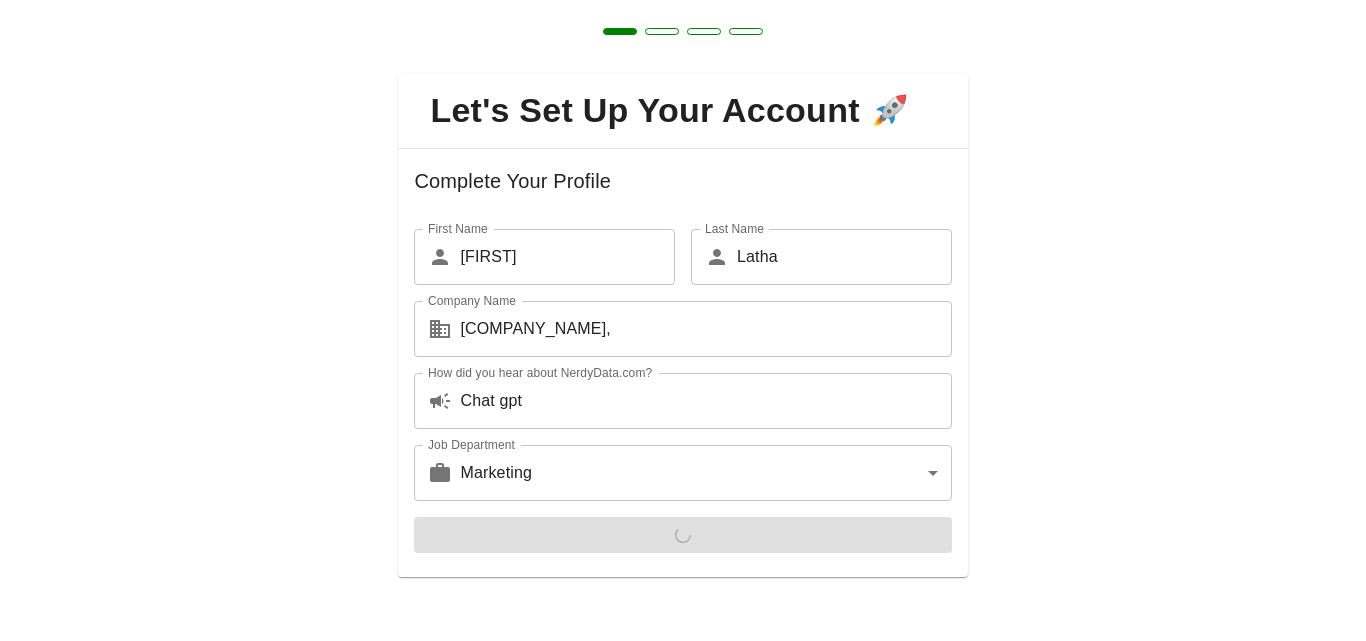scroll, scrollTop: 0, scrollLeft: 0, axis: both 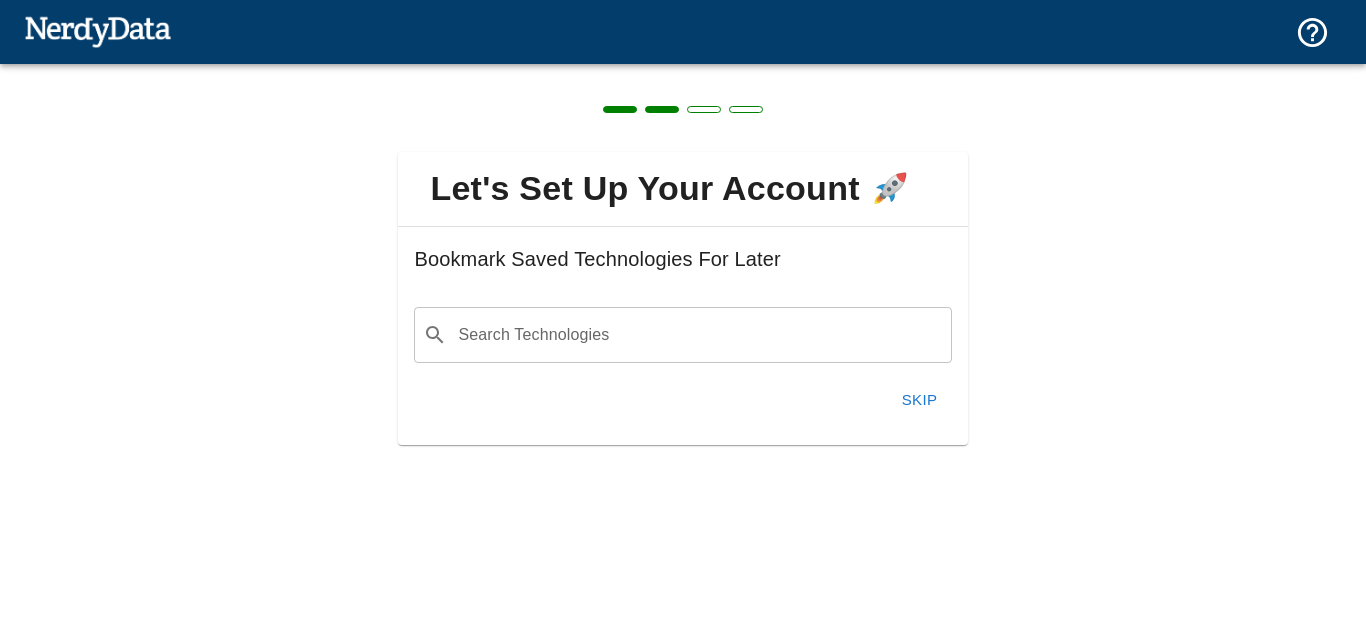 click on "Search Technologies ​ Search Technologies" at bounding box center (674, 327) 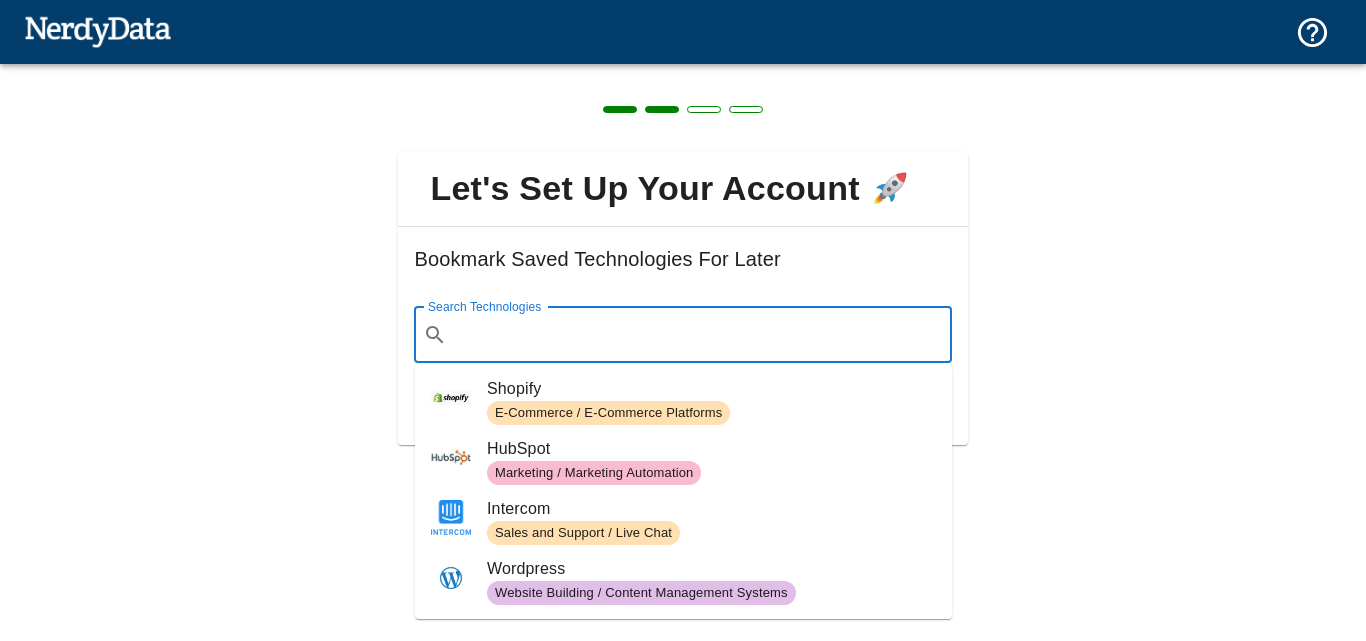 click on "Let's Set Up Your Account 🚀 Bookmark Saved Technologies For Later Search Technologies ​ Search Technologies Skip" at bounding box center (683, 286) 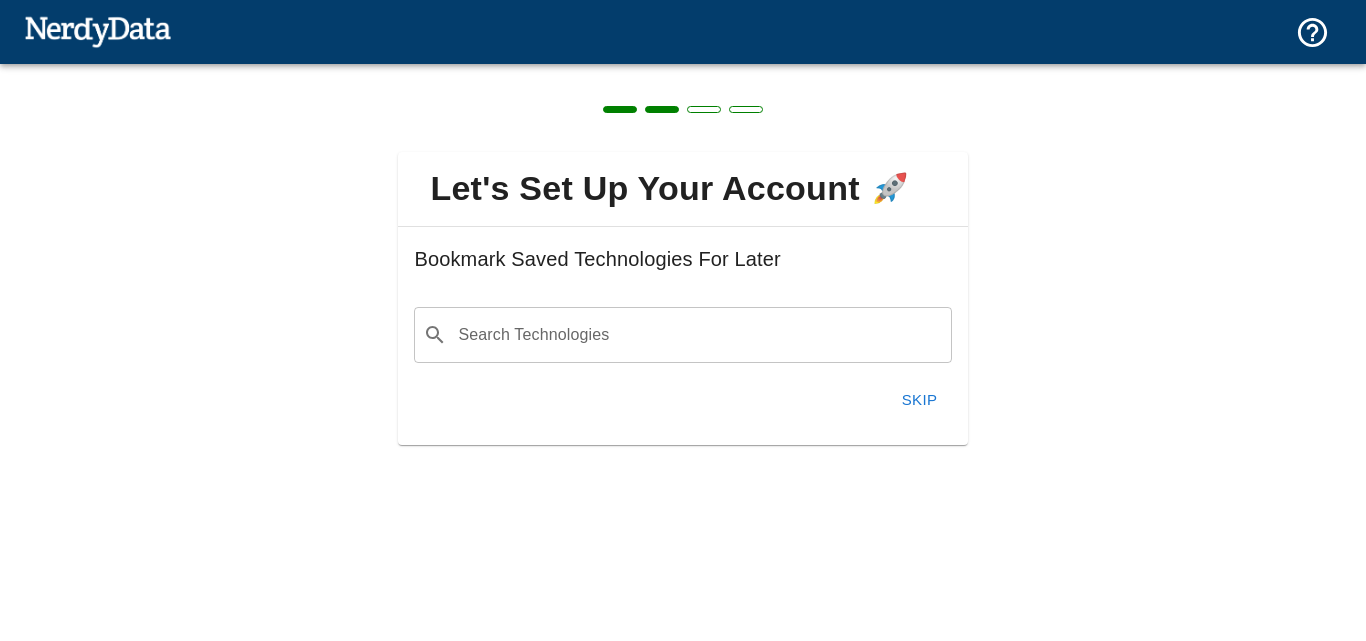 click on "Skip" at bounding box center [674, 392] 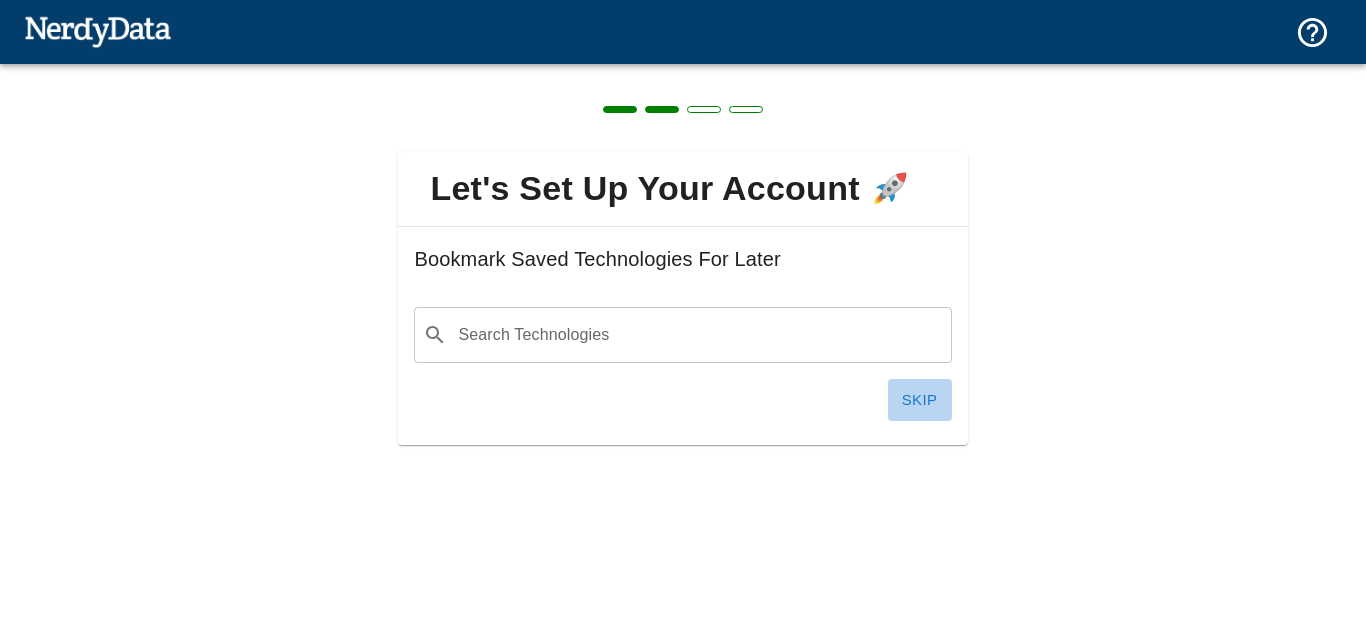 click on "Skip" at bounding box center (920, 400) 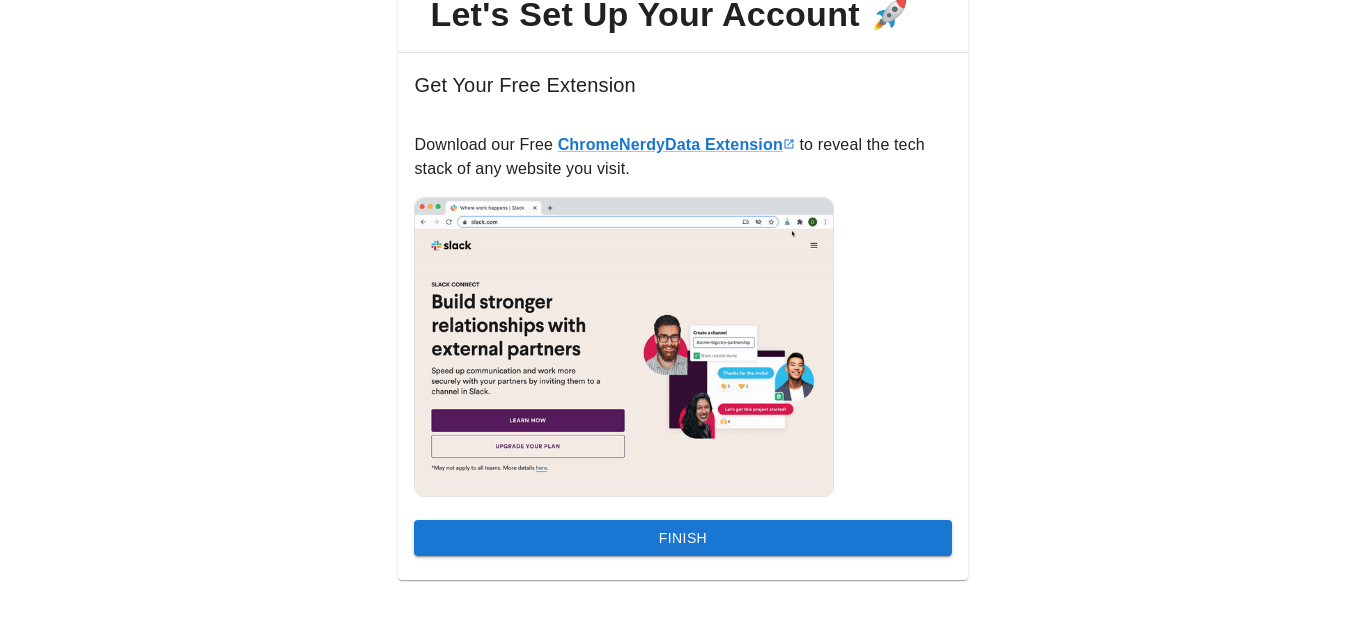 scroll, scrollTop: 177, scrollLeft: 0, axis: vertical 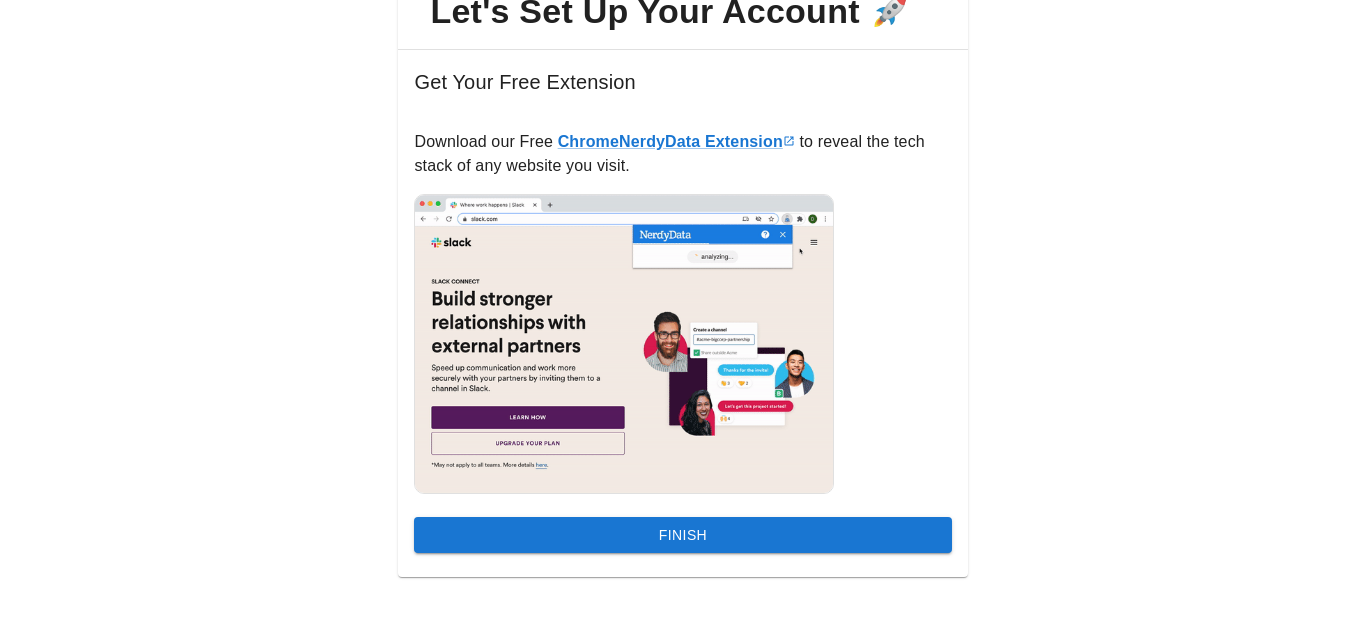 click on "Finish" at bounding box center [682, 535] 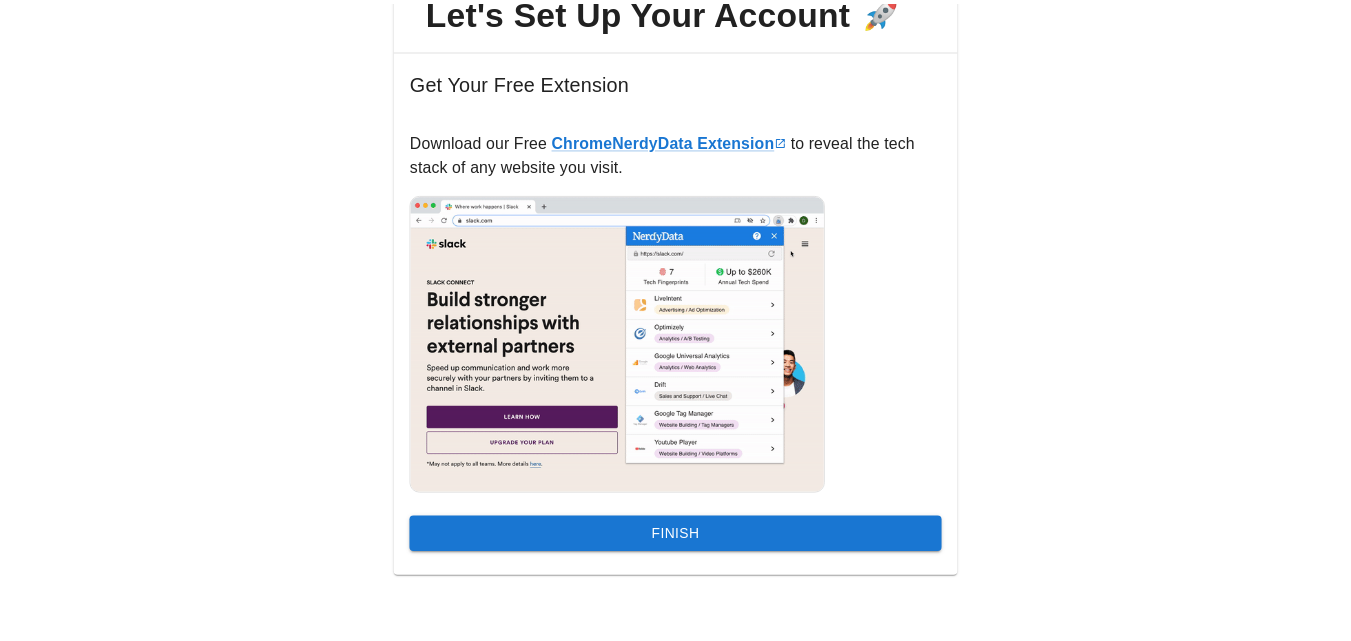 scroll, scrollTop: 0, scrollLeft: 0, axis: both 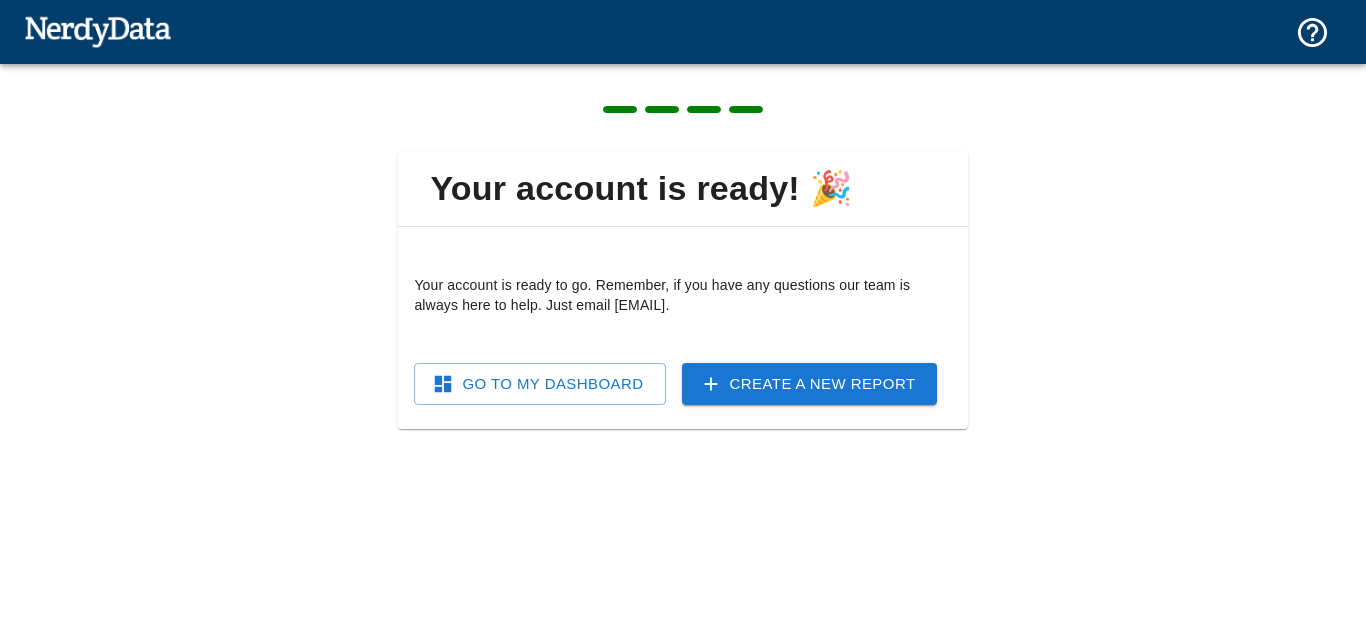 click on "Go To My Dashboard" at bounding box center [539, 384] 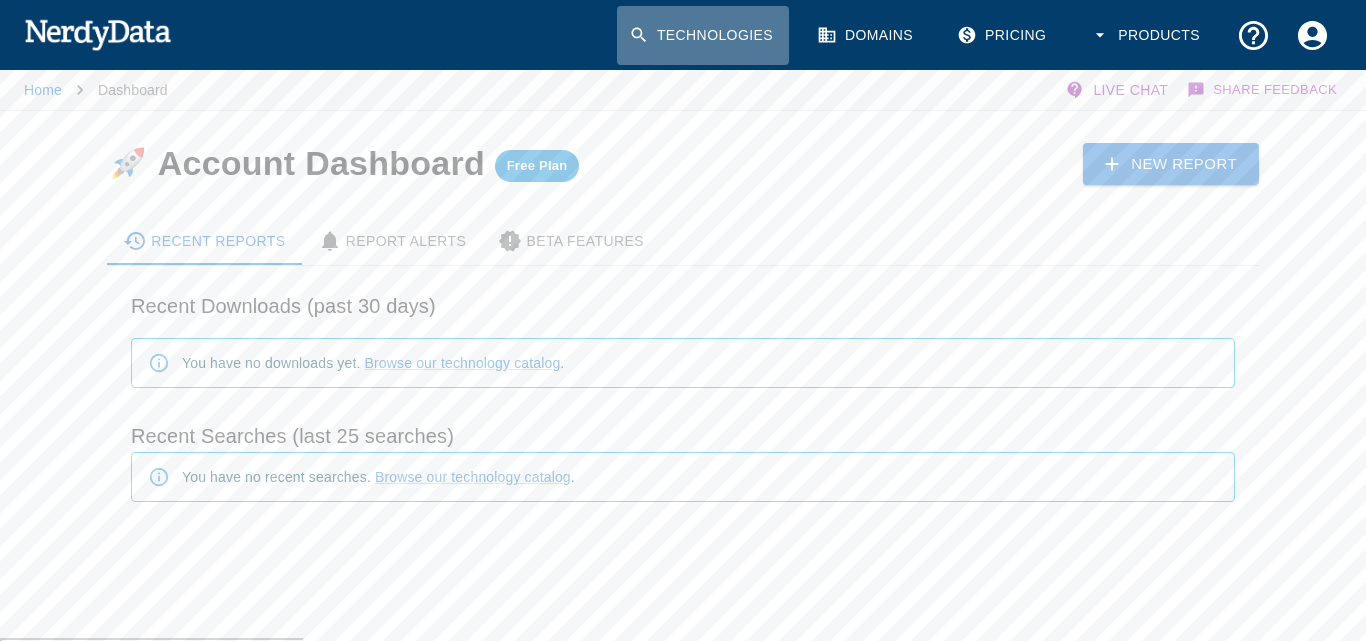 click on "Technologies" at bounding box center [703, 35] 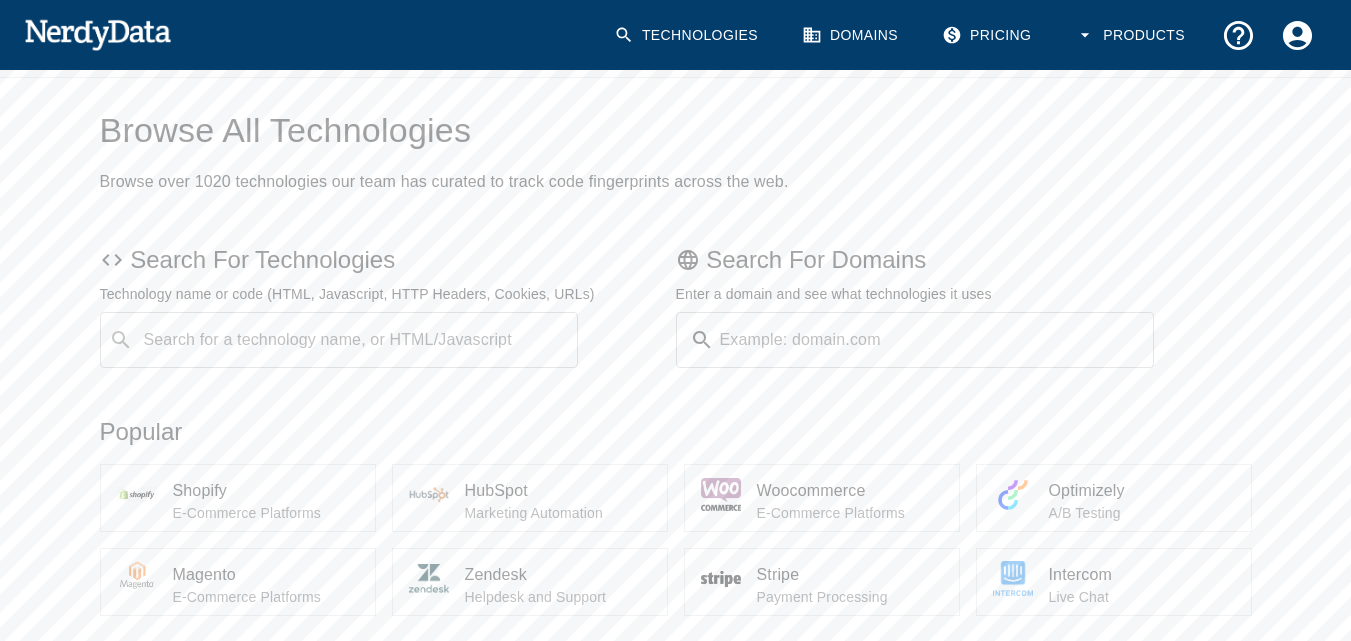 scroll, scrollTop: 0, scrollLeft: 0, axis: both 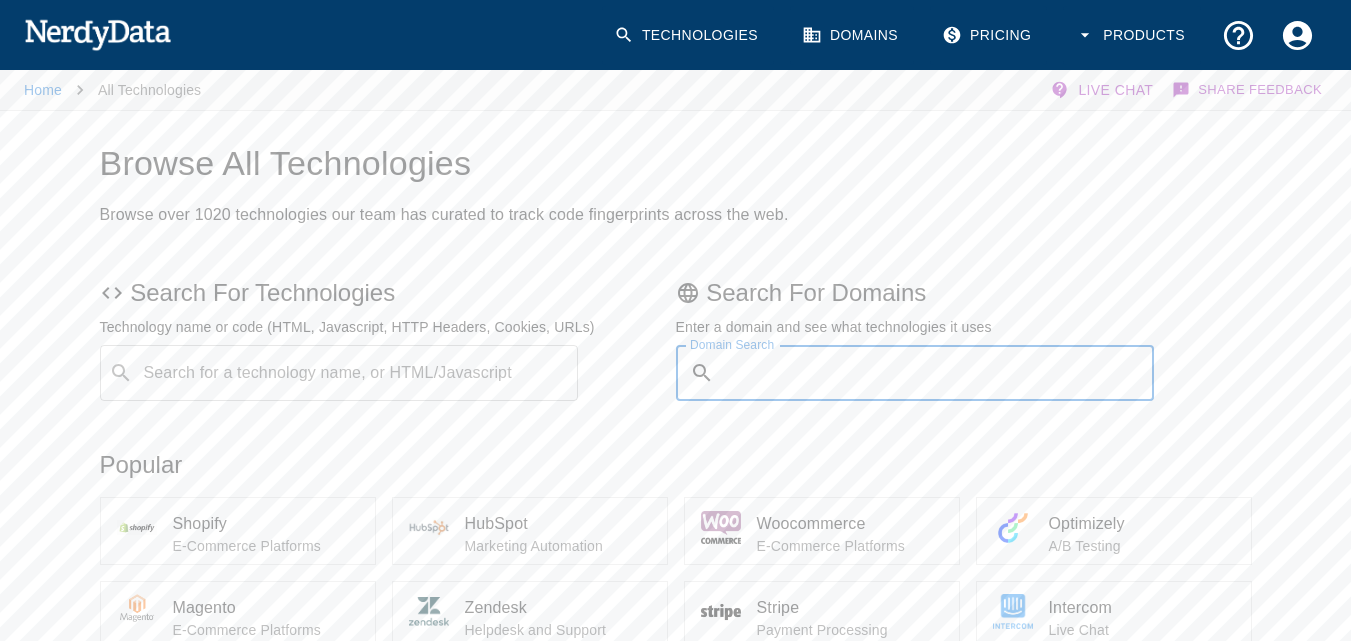 click on "Domain Search" at bounding box center (938, 373) 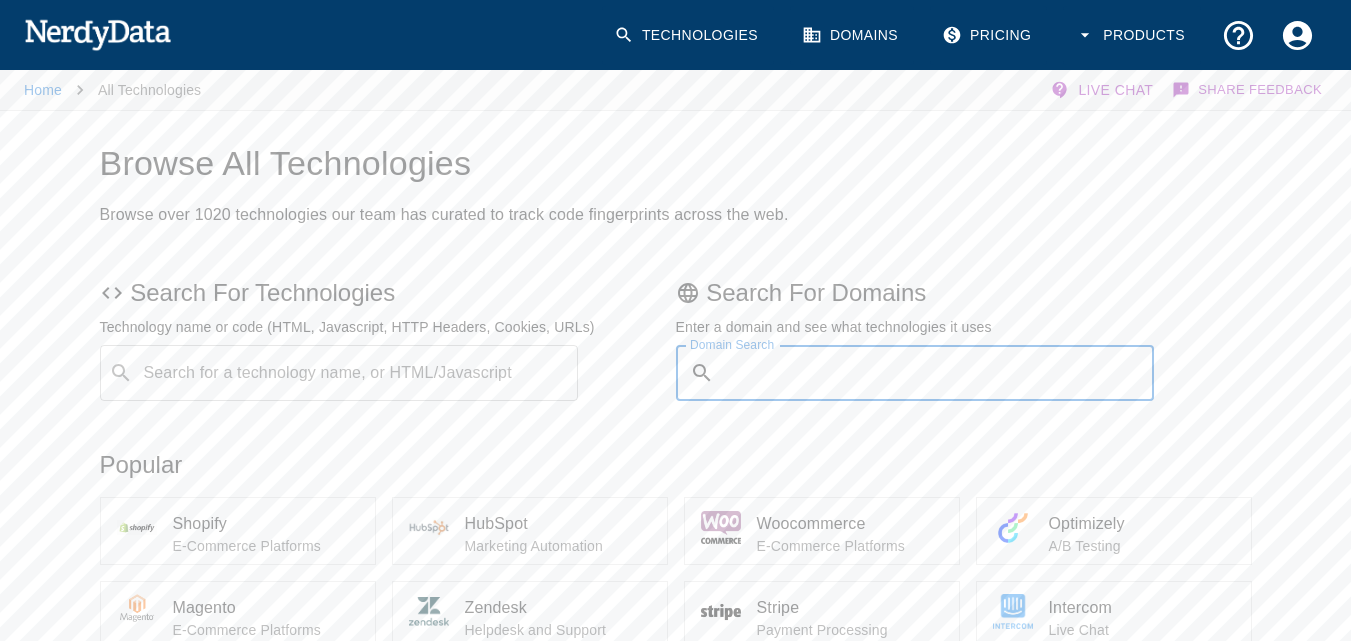 click on "Search For Technologies Technology name or code (HTML, Javascript, HTTP Headers, Cookies, URLs) Search for a technology name, or HTML/Javascript ​ Search for a technology name, or HTML/Javascript" at bounding box center (384, 335) 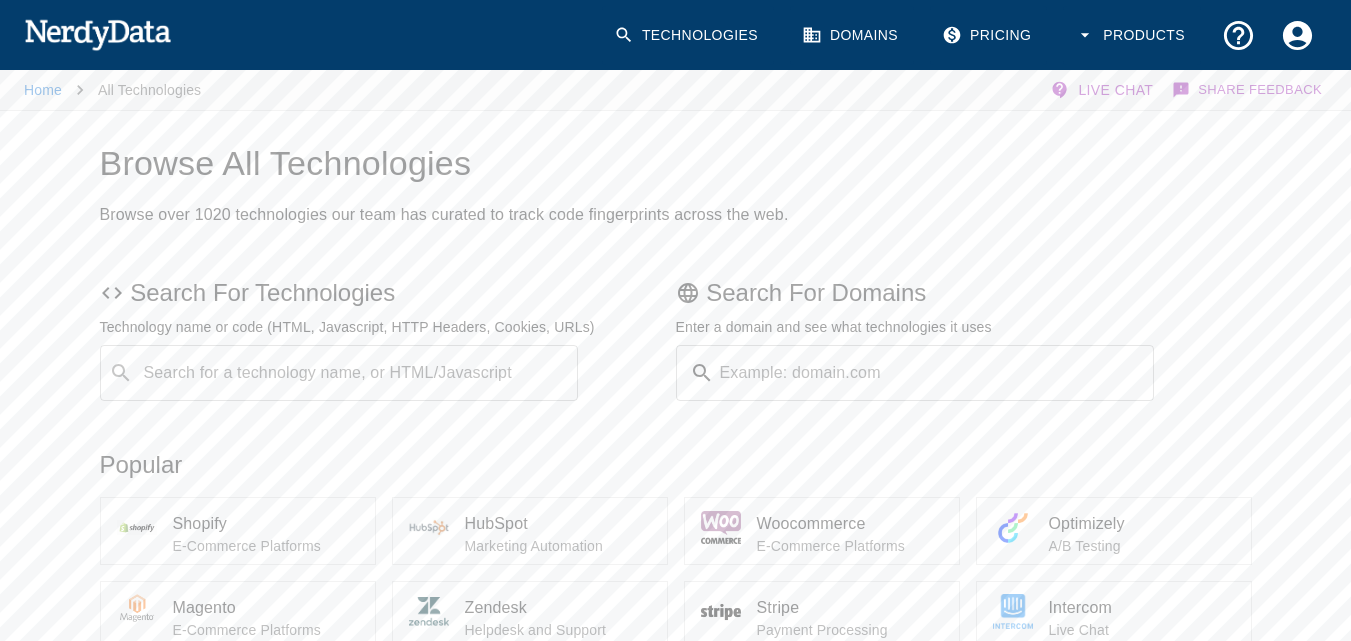 click on "Search for a technology name, or HTML/javascript ​ Search for a technology name, or HTML/javascript" at bounding box center [339, 373] 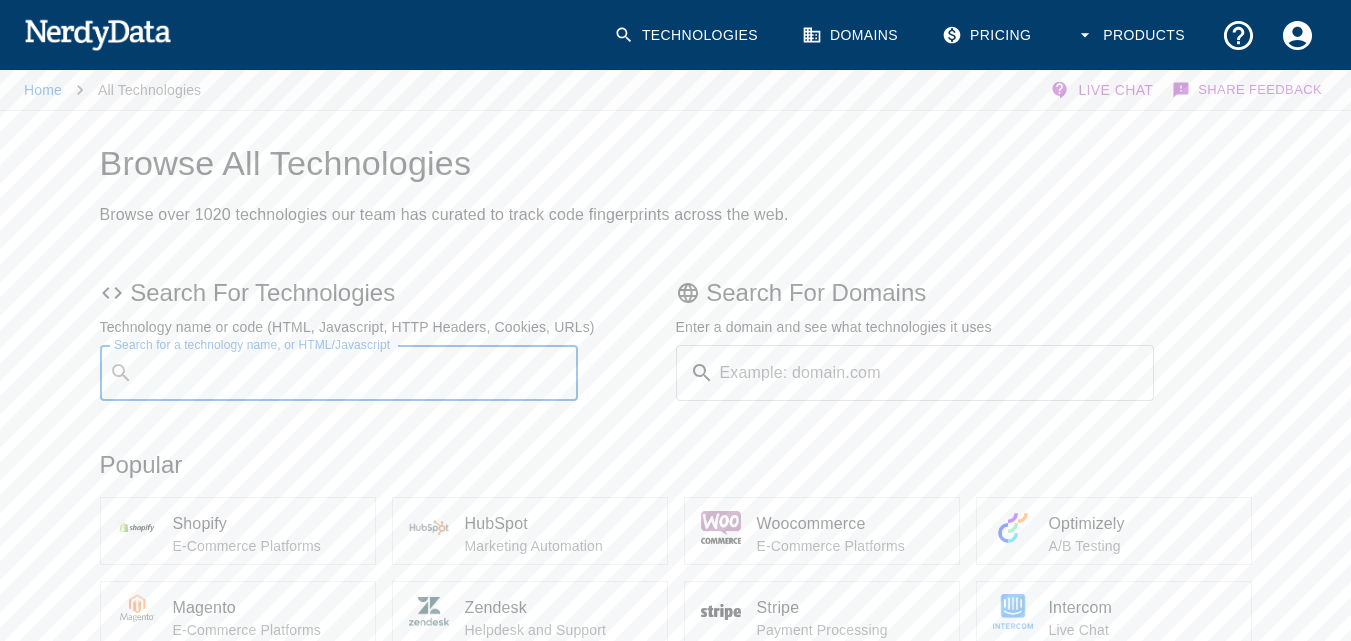 click on "Search for a technology name, or HTML/Javascript" at bounding box center [355, 373] 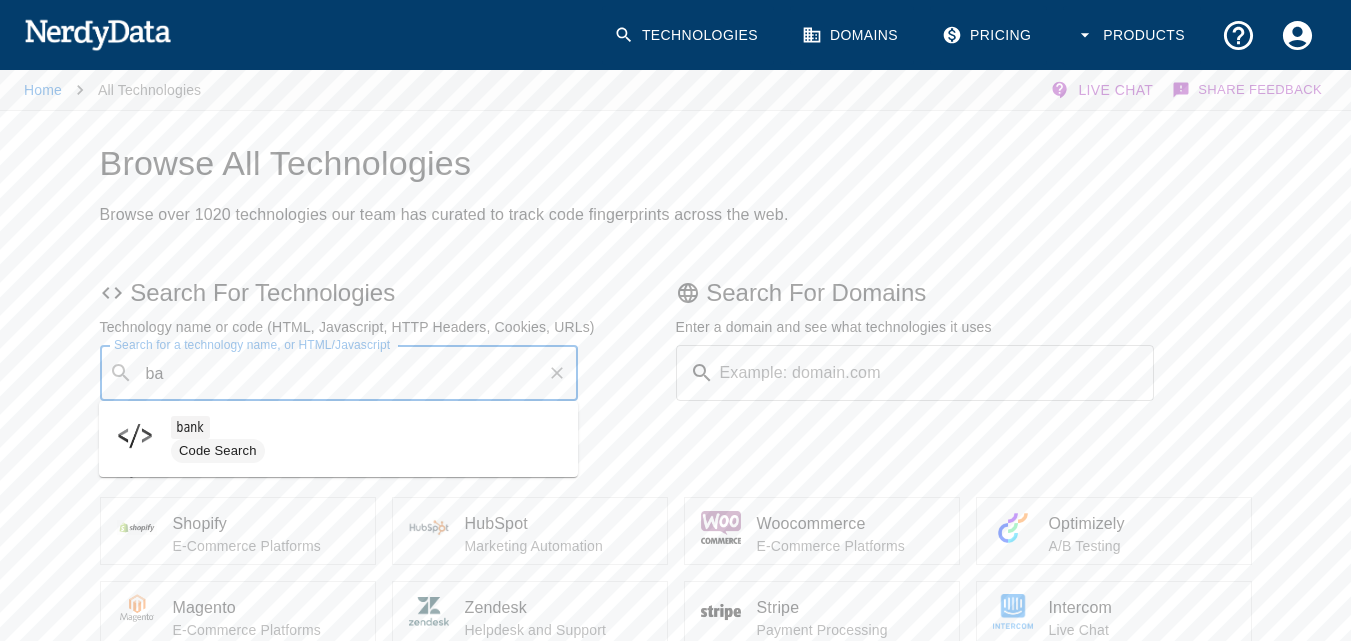 type on "b" 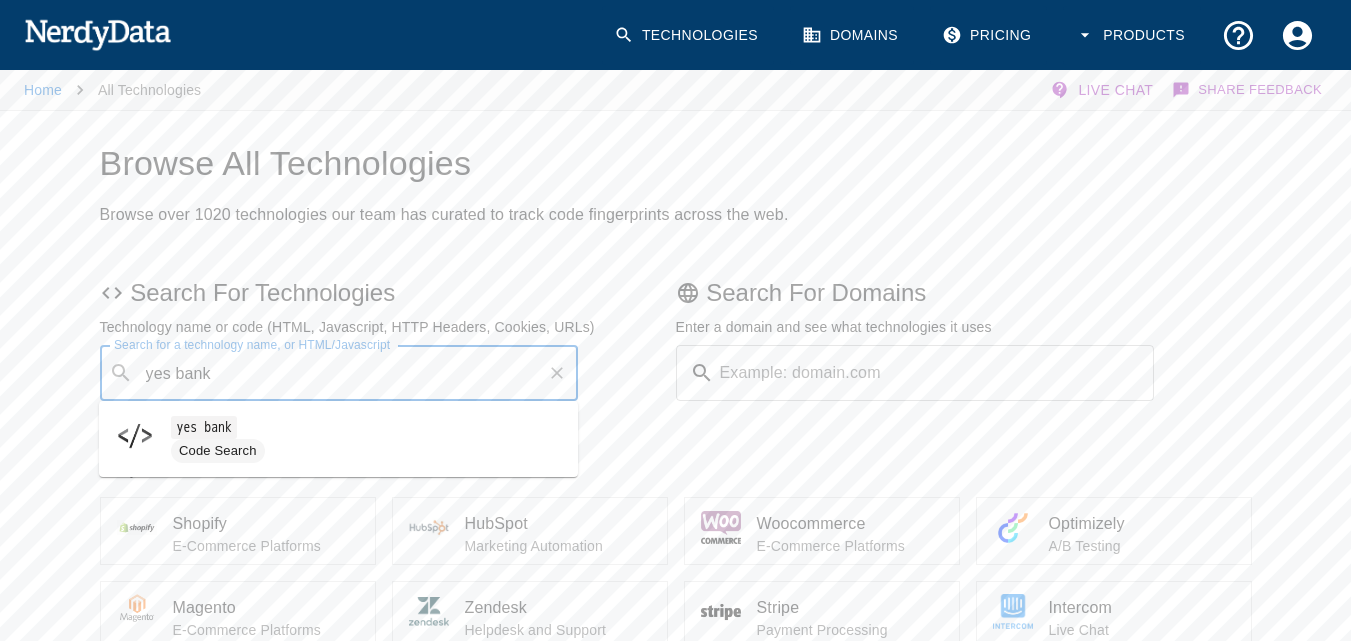 click on "yes bank" at bounding box center [204, 427] 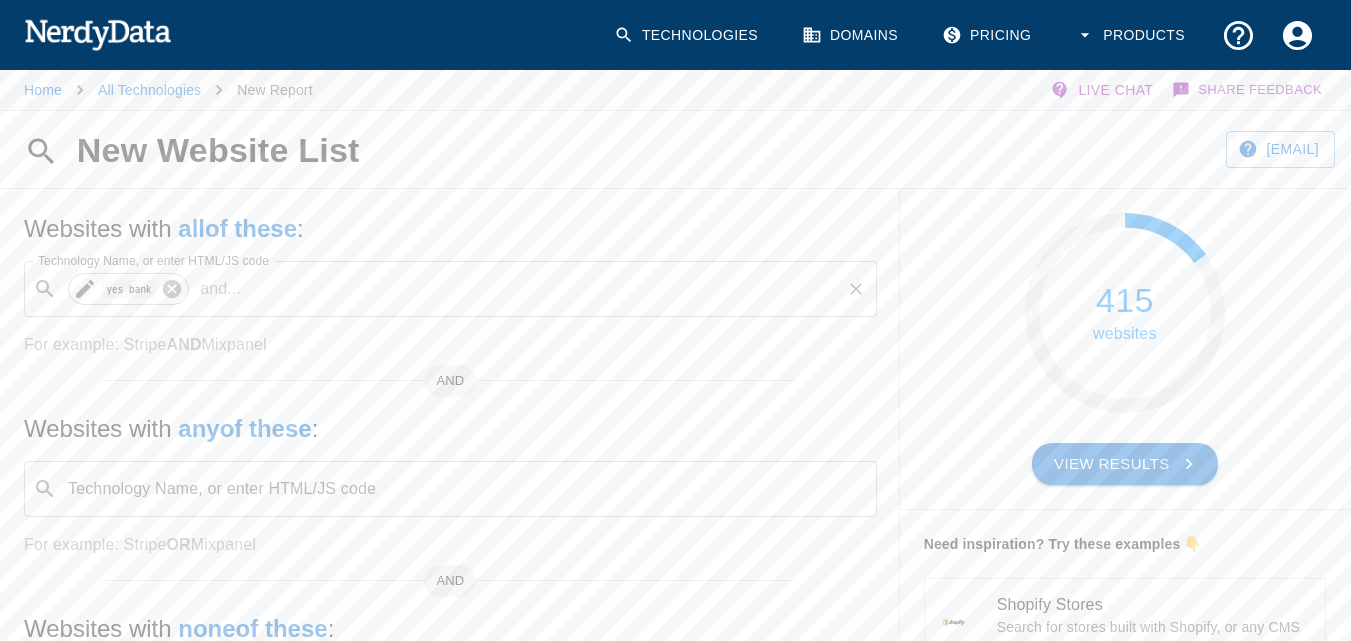 click 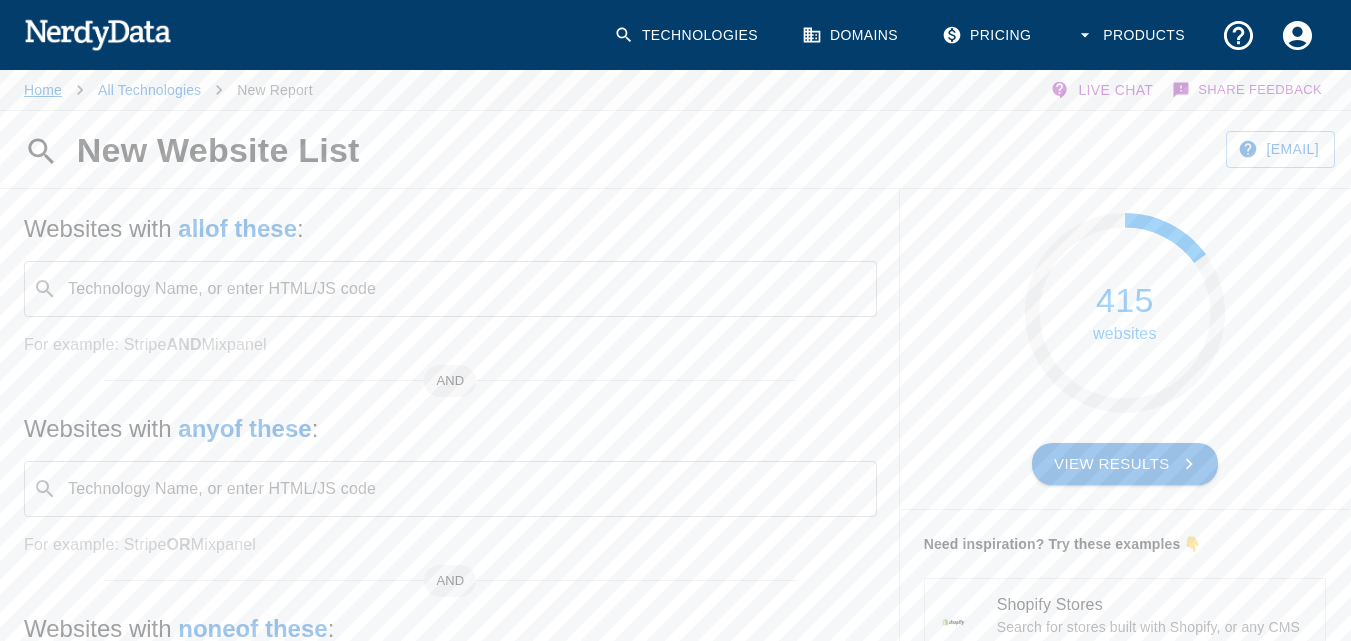 click on "Home" at bounding box center [43, 90] 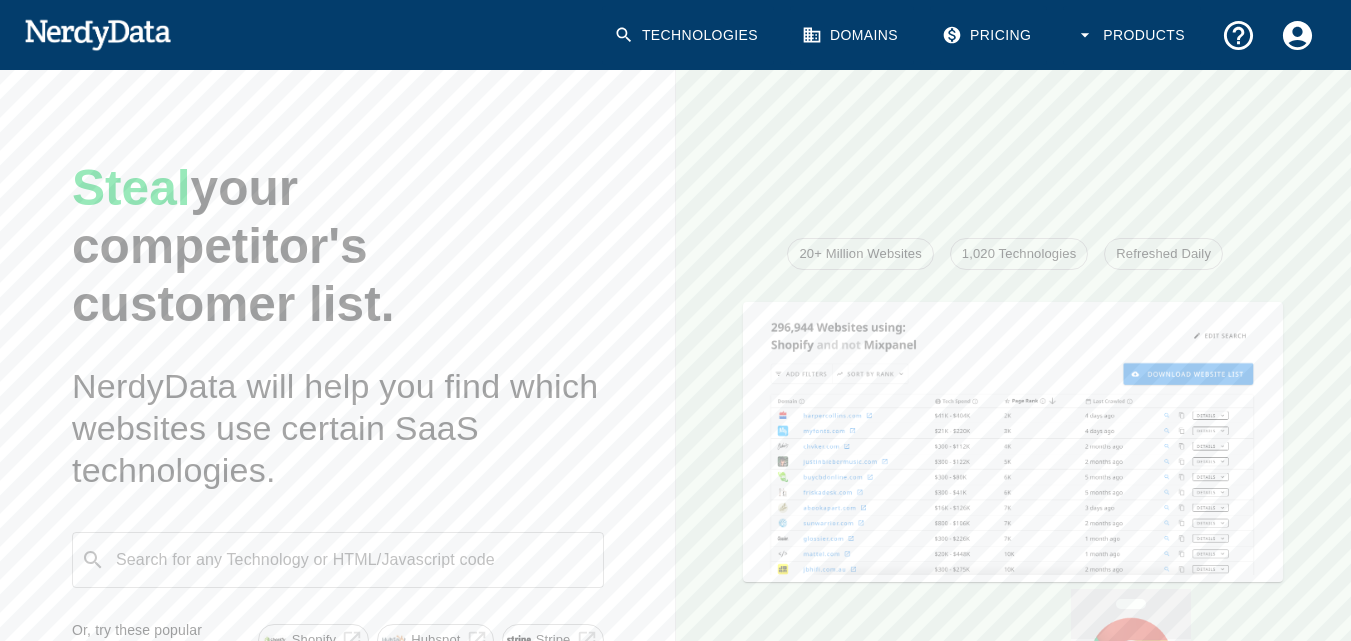 click on "Technologies" at bounding box center [688, 35] 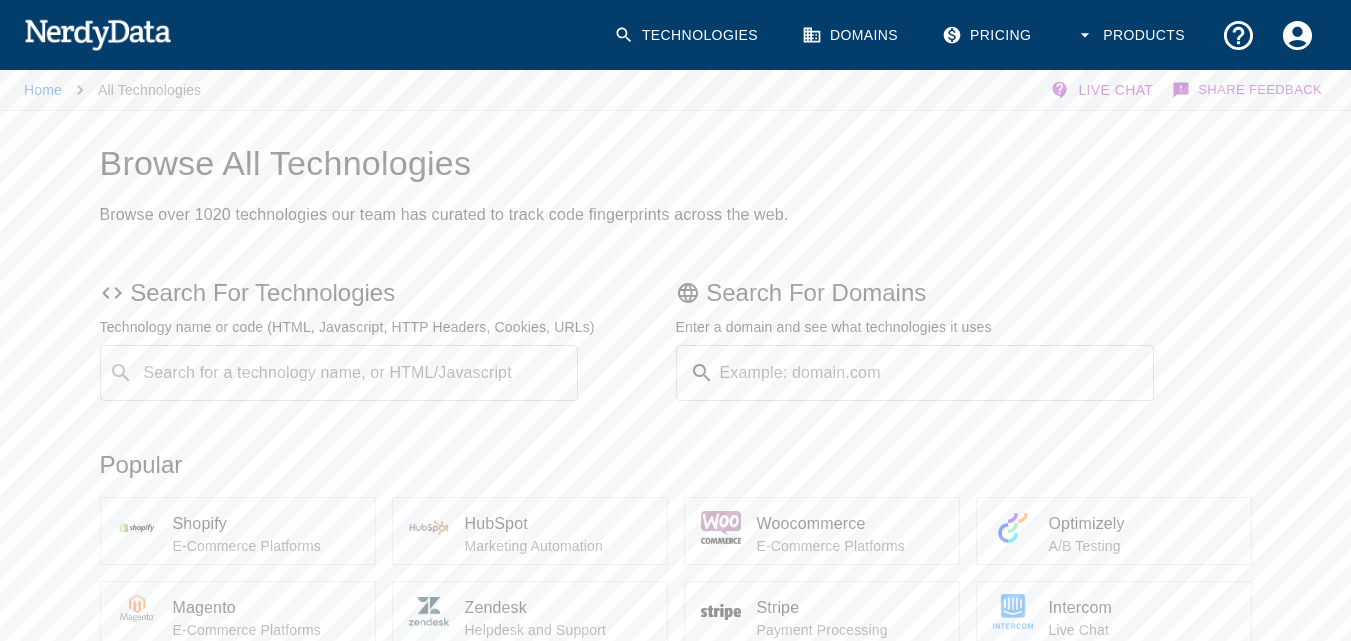 click on "Example: domain.com" at bounding box center [938, 373] 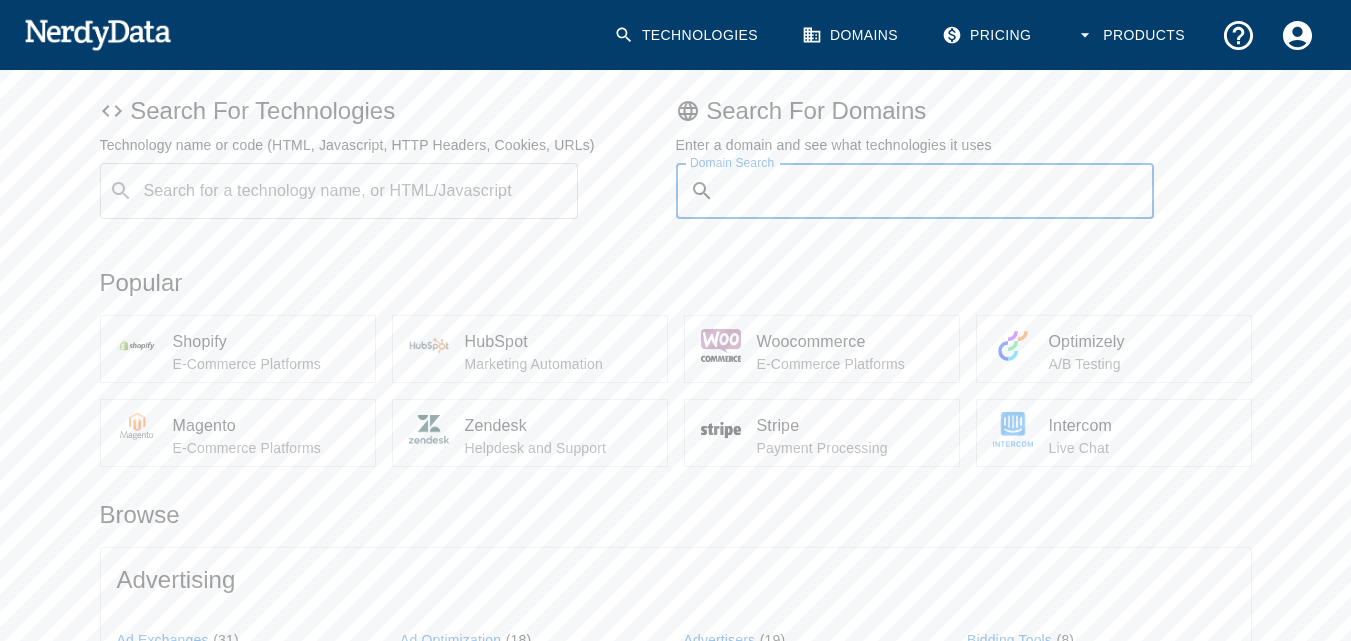 scroll, scrollTop: 200, scrollLeft: 0, axis: vertical 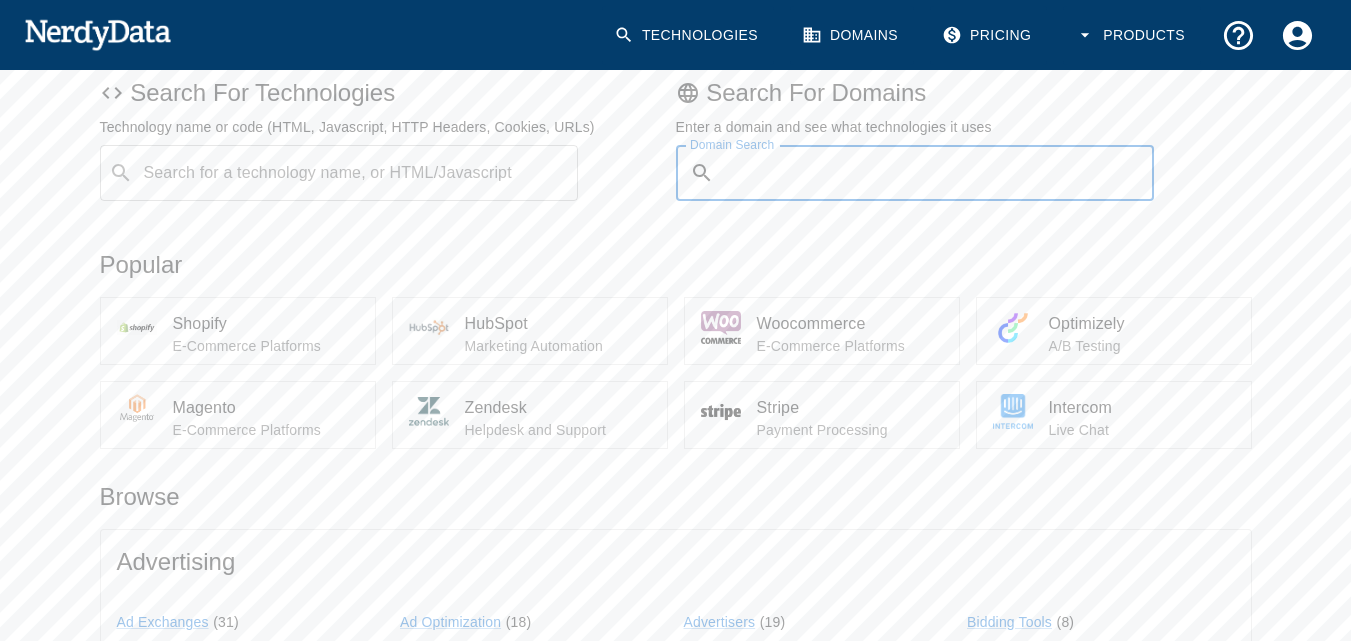 click on "Domain Search" at bounding box center (938, 173) 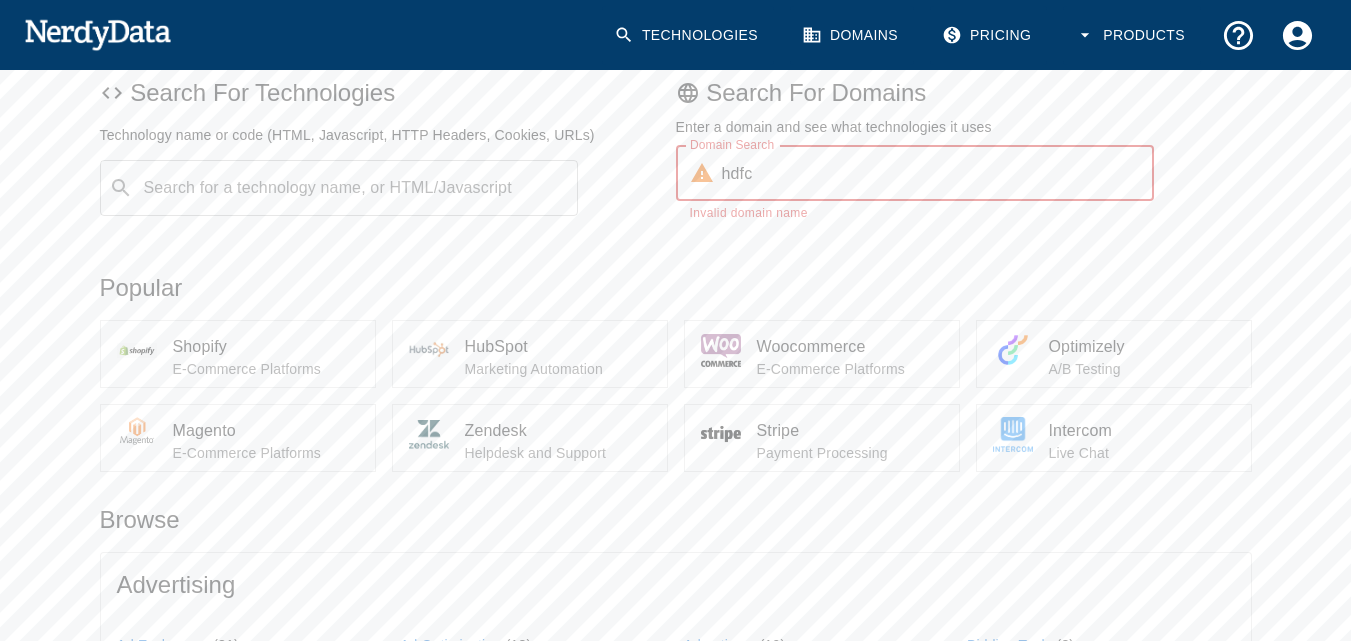 click on "hdfc" at bounding box center [938, 173] 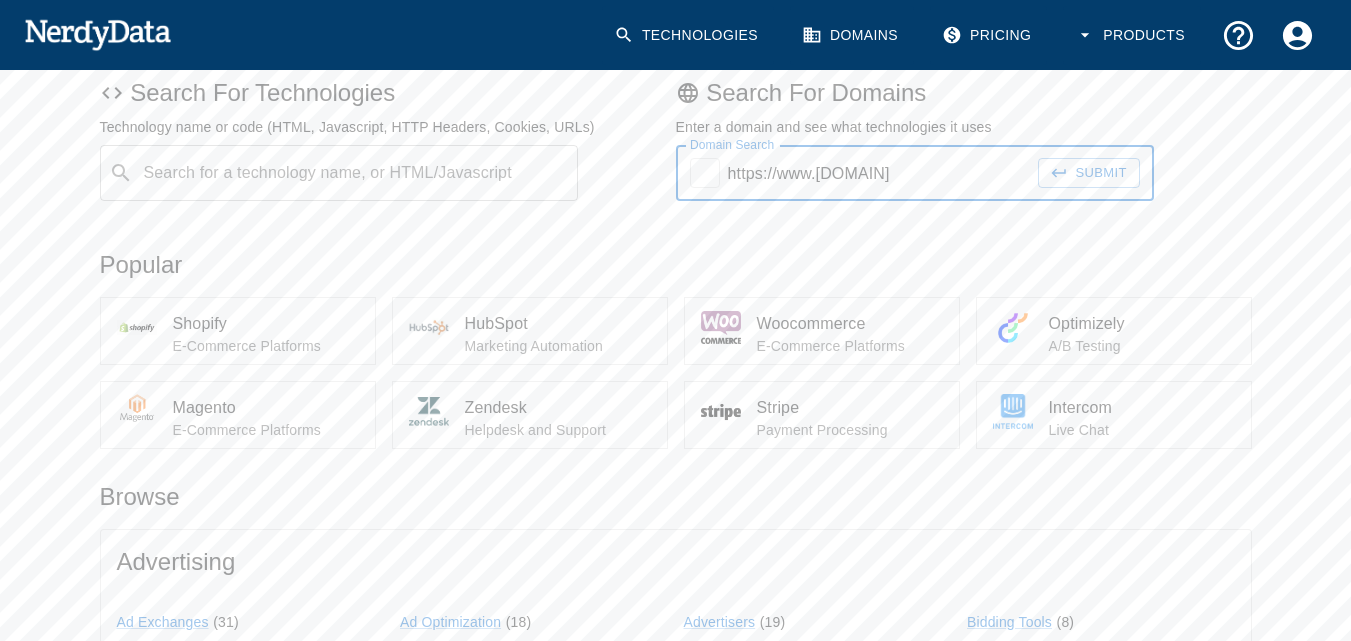 type on "https://www.[DOMAIN]" 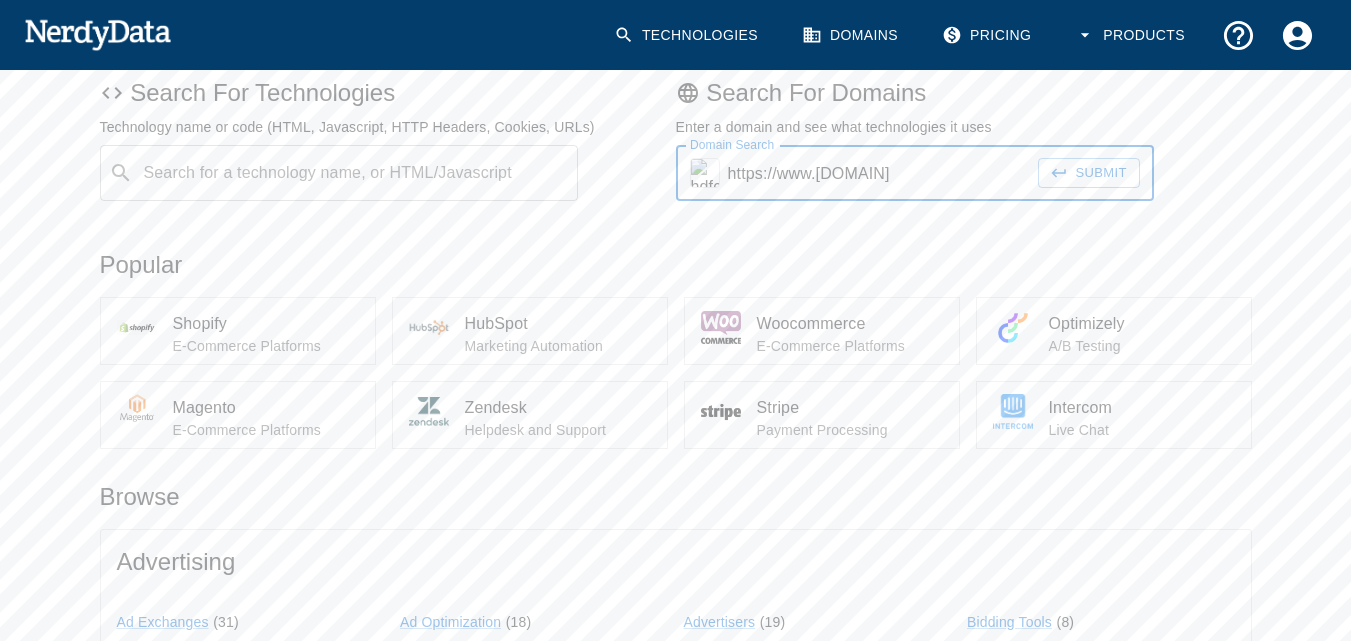 click on "Popular" at bounding box center [668, 257] 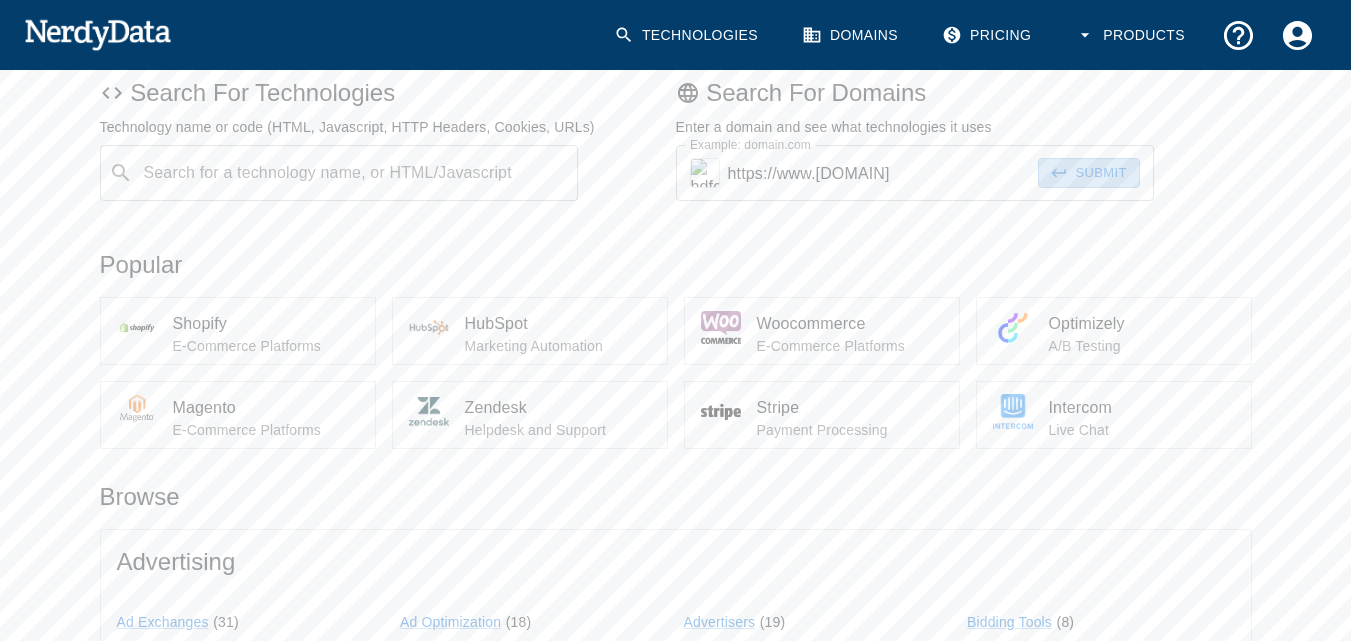 click on "Submit" at bounding box center (1089, 173) 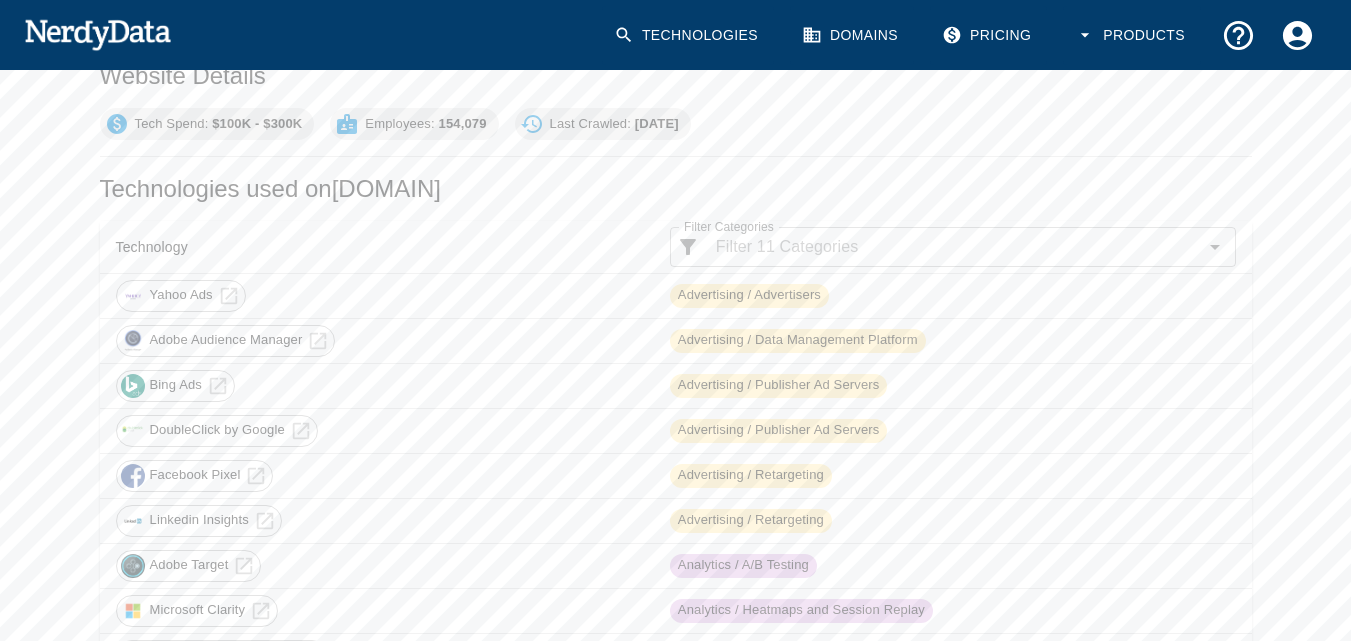 scroll, scrollTop: 303, scrollLeft: 0, axis: vertical 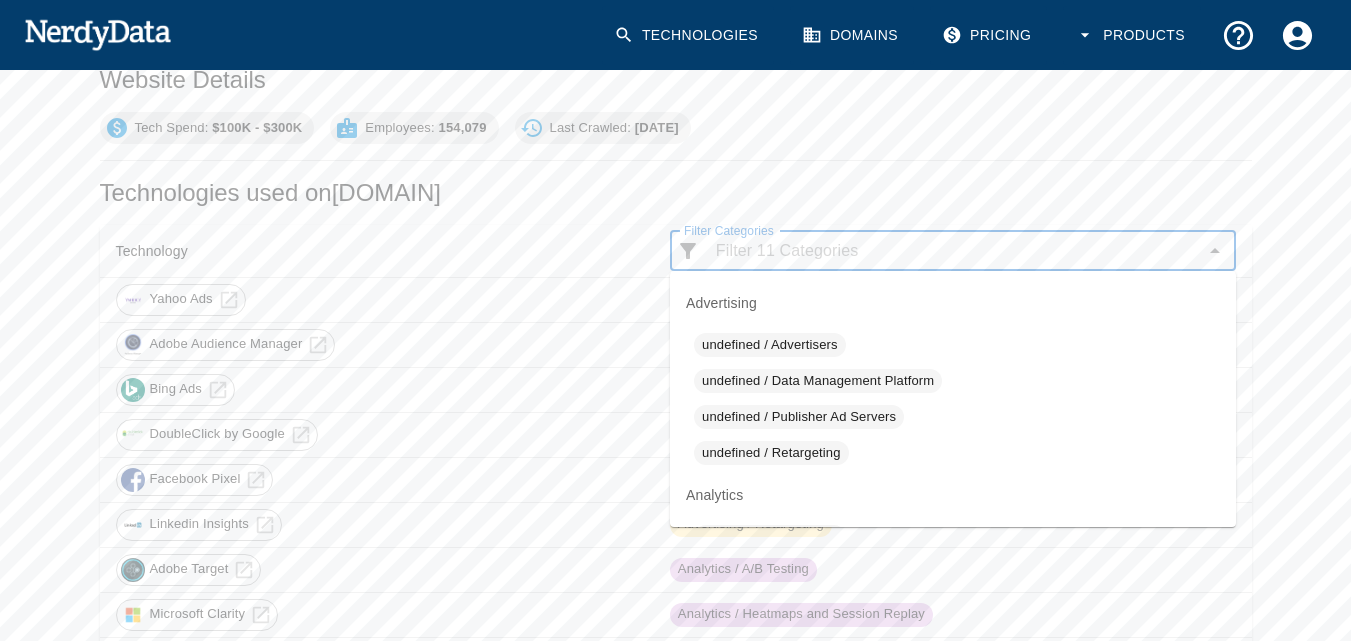 click on "Filter Categories" at bounding box center [952, 251] 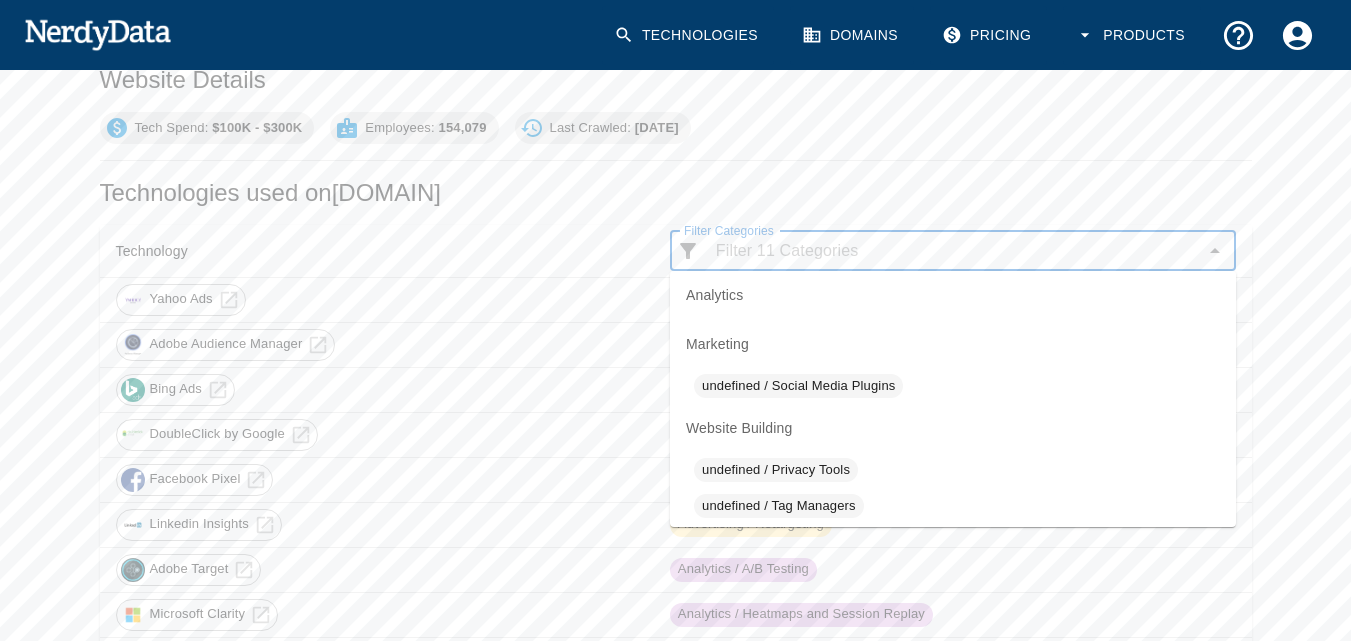 scroll, scrollTop: 348, scrollLeft: 0, axis: vertical 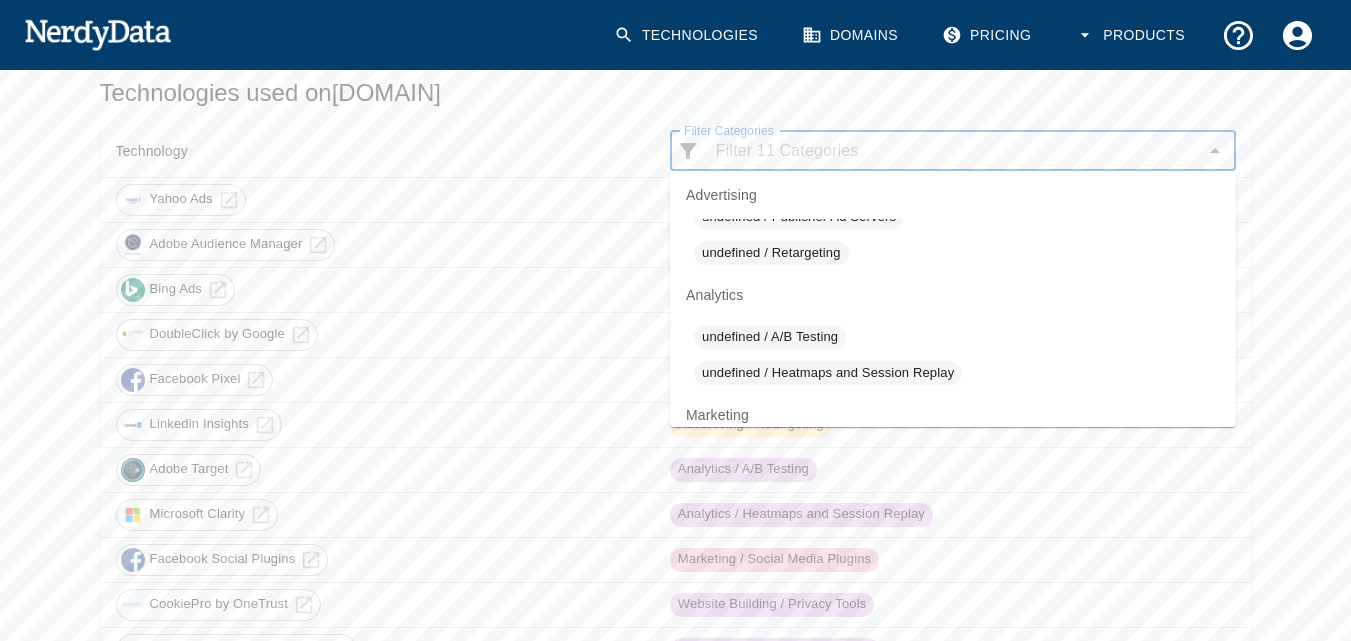 click on "Filter Categories" at bounding box center (729, 130) 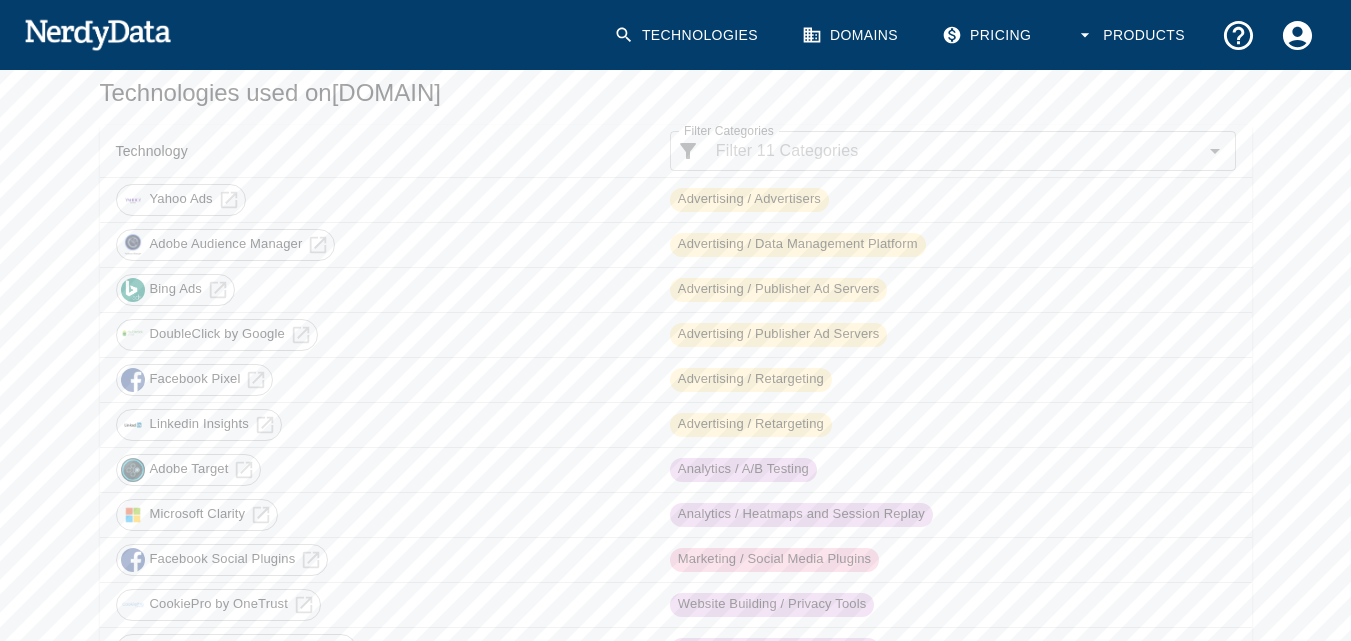 click on "Domains" at bounding box center [852, 35] 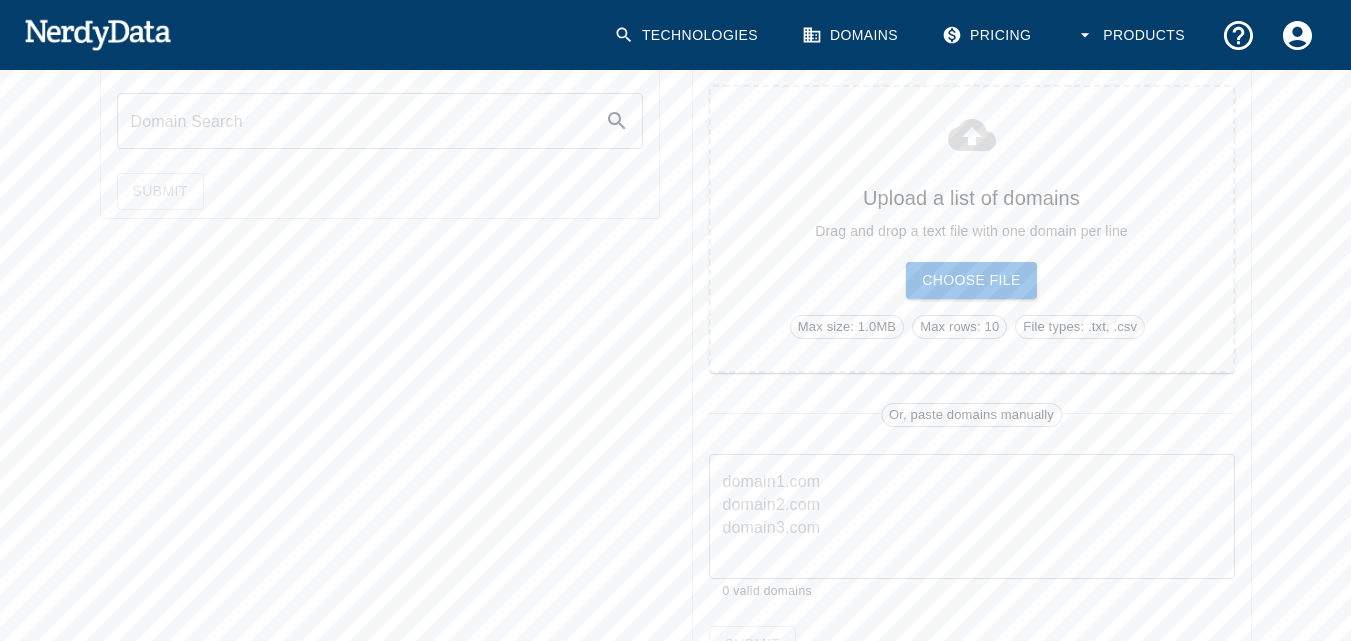 scroll, scrollTop: 500, scrollLeft: 0, axis: vertical 